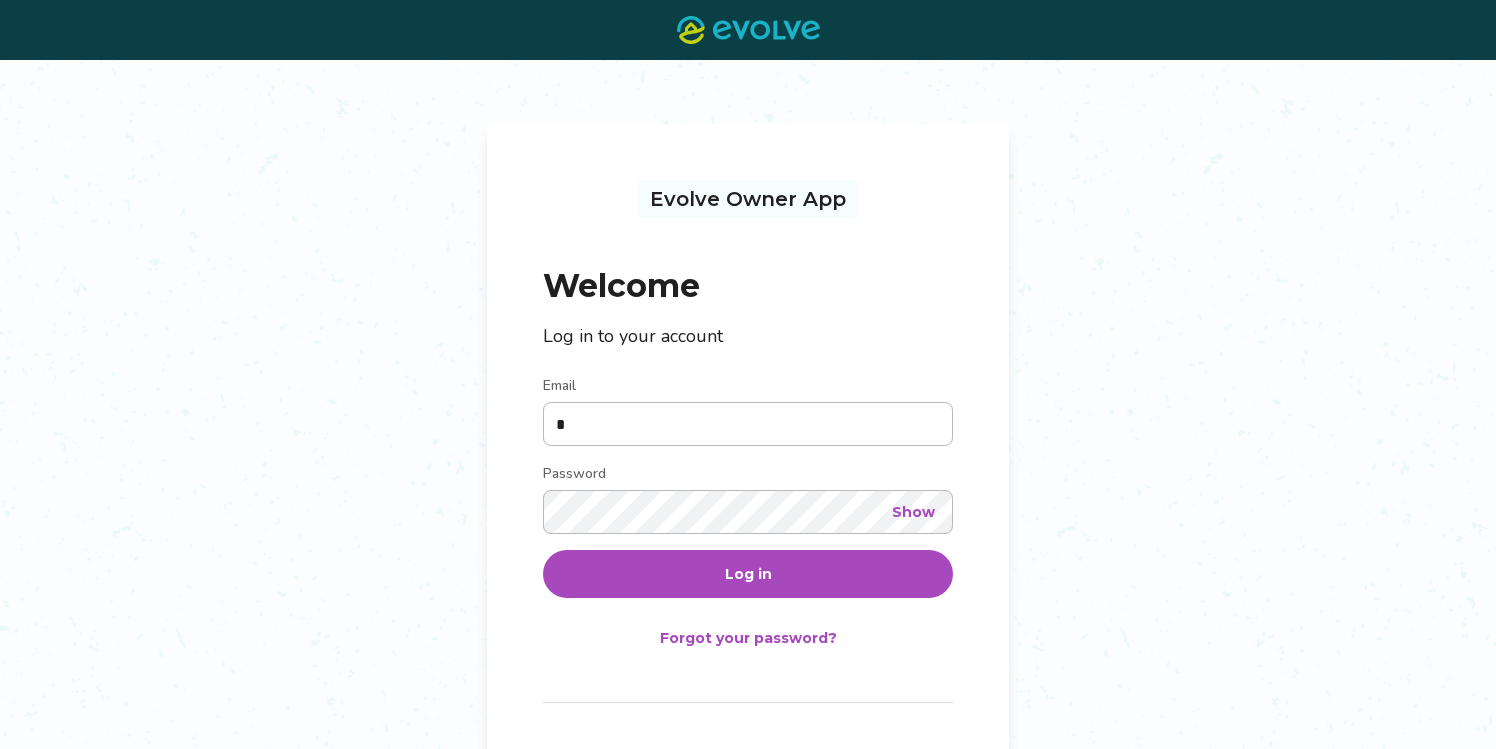 scroll, scrollTop: 0, scrollLeft: 0, axis: both 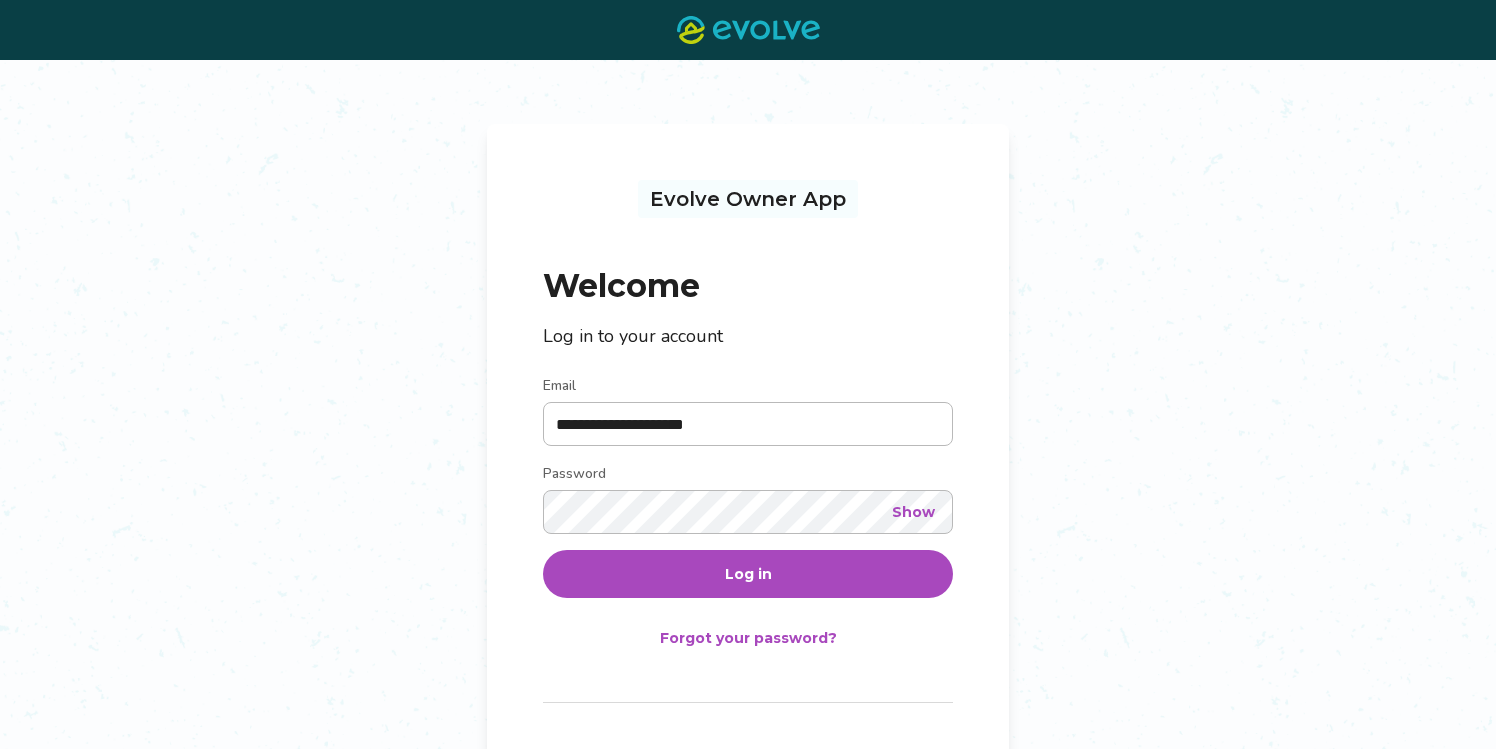 click on "Show" at bounding box center (913, 512) 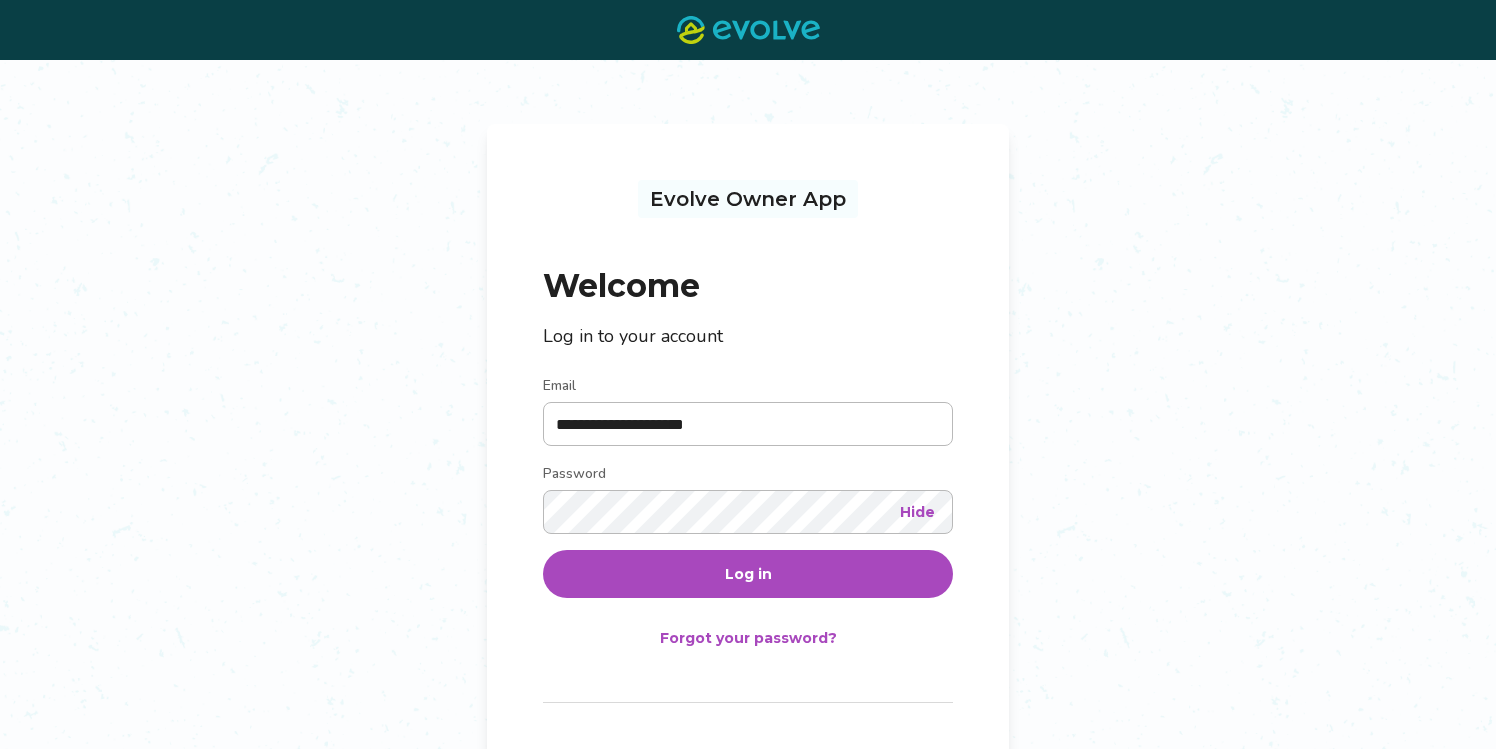 click on "Log in" at bounding box center (748, 574) 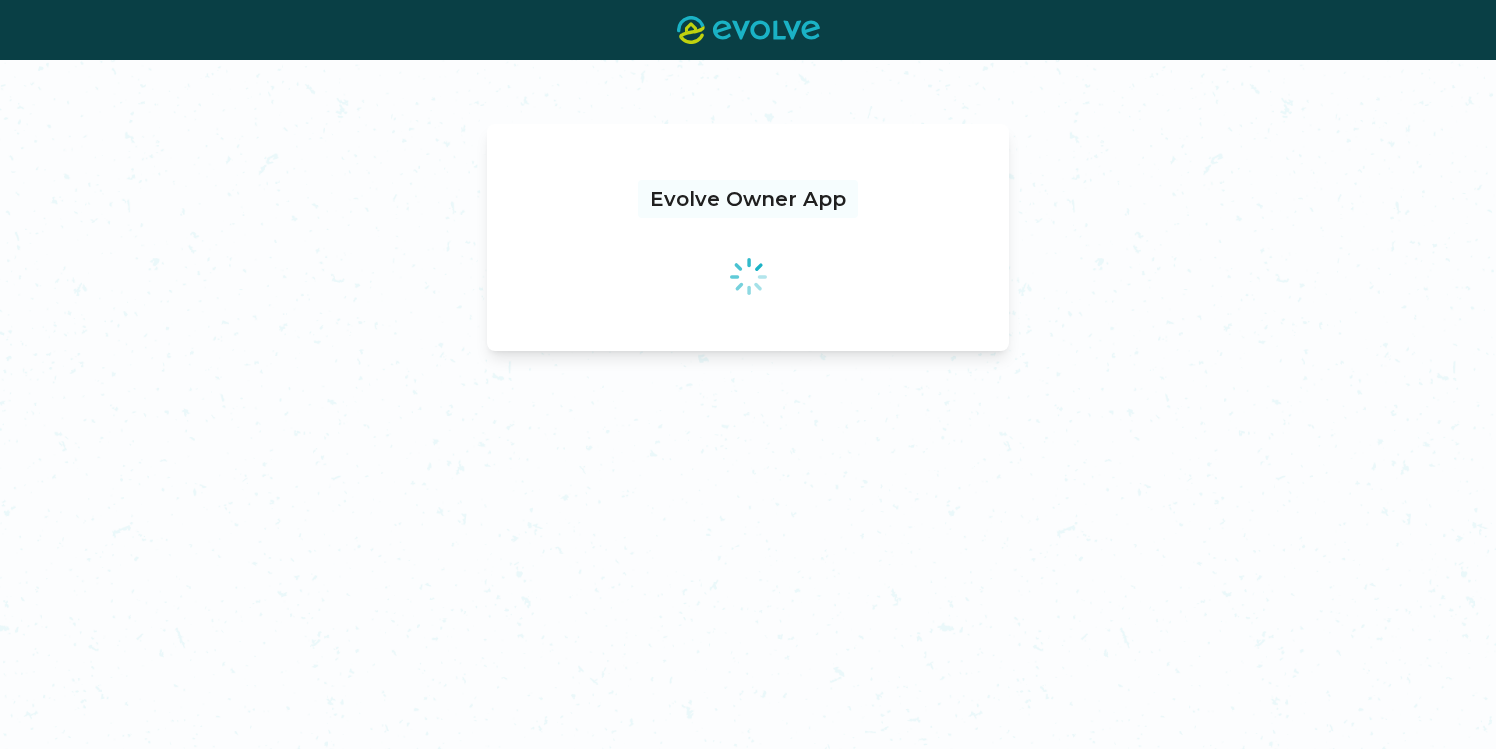 scroll, scrollTop: 0, scrollLeft: 0, axis: both 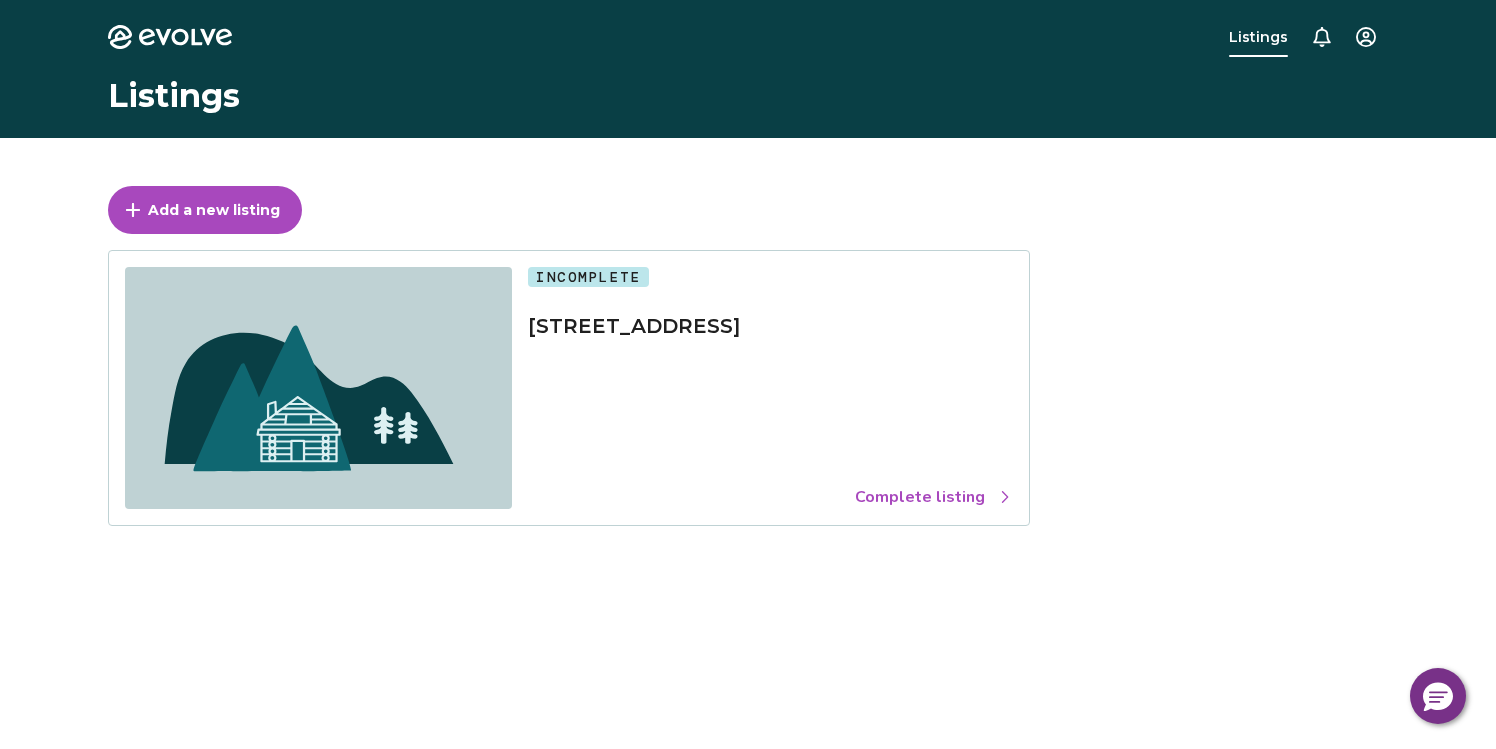 click on "Complete listing" at bounding box center (934, 497) 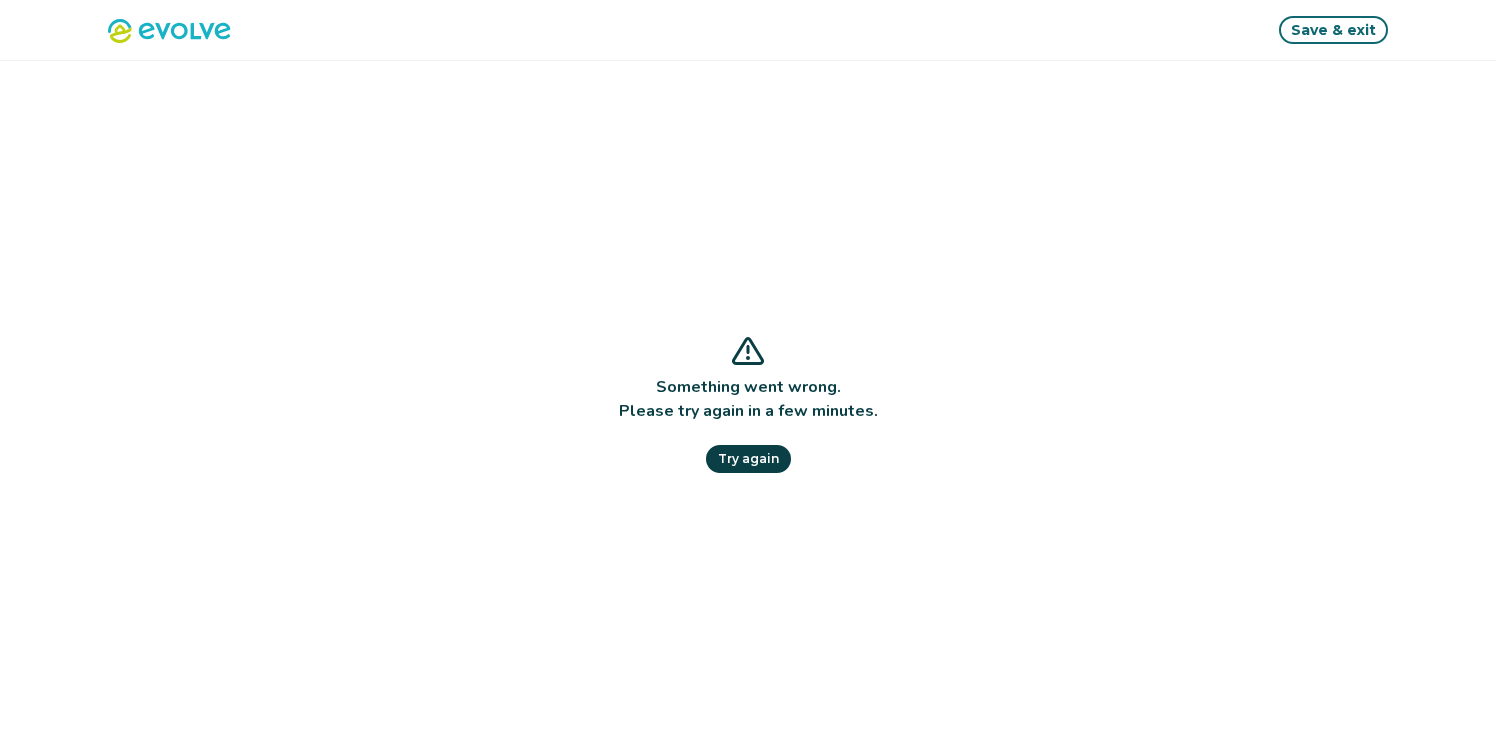 click on "Save & exit" at bounding box center [1333, 30] 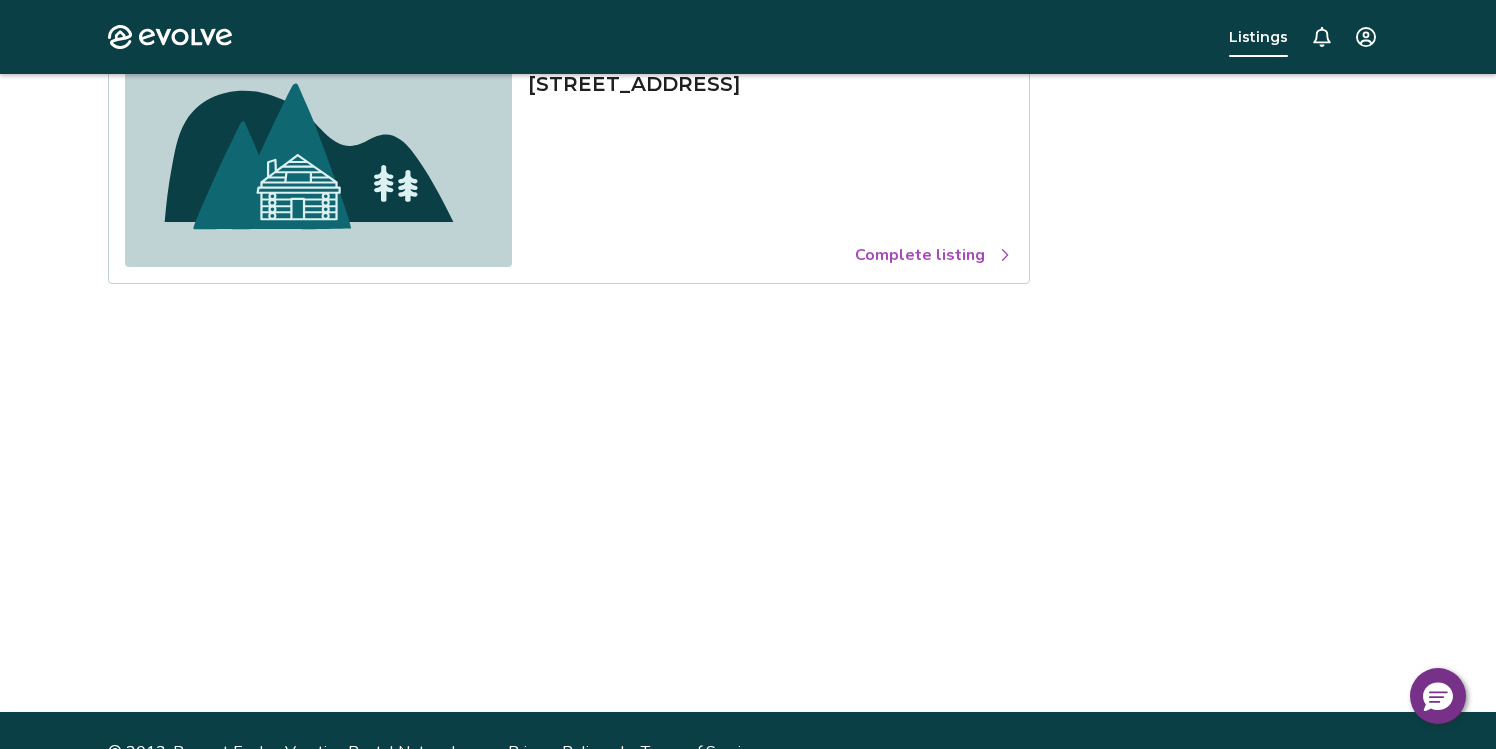scroll, scrollTop: 0, scrollLeft: 0, axis: both 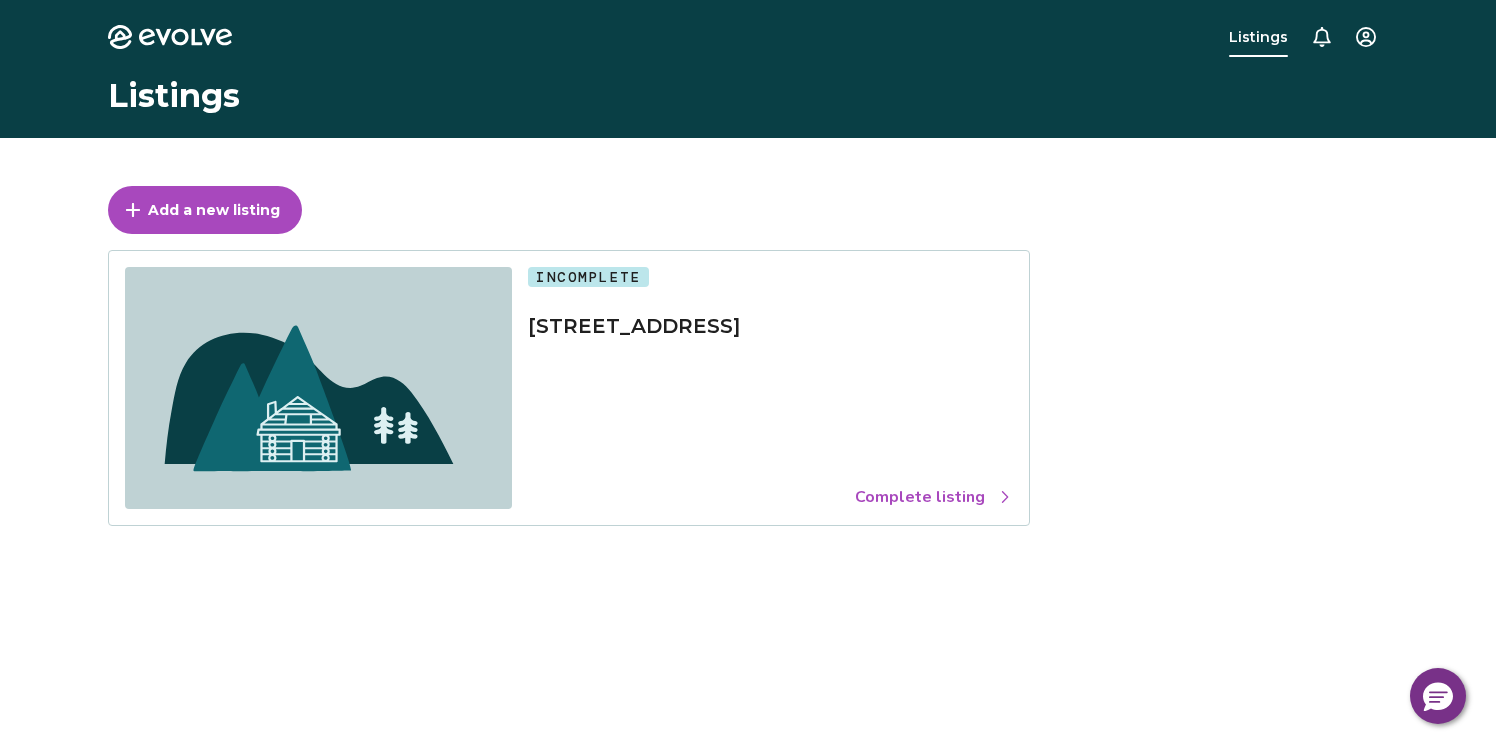 click on "Evolve Listings Listings Add a new listing Incomplete 2371 Center Road Complete listing © 2013-Present Evolve Vacation Rental Network Privacy Policy | Terms of Service" at bounding box center (748, 517) 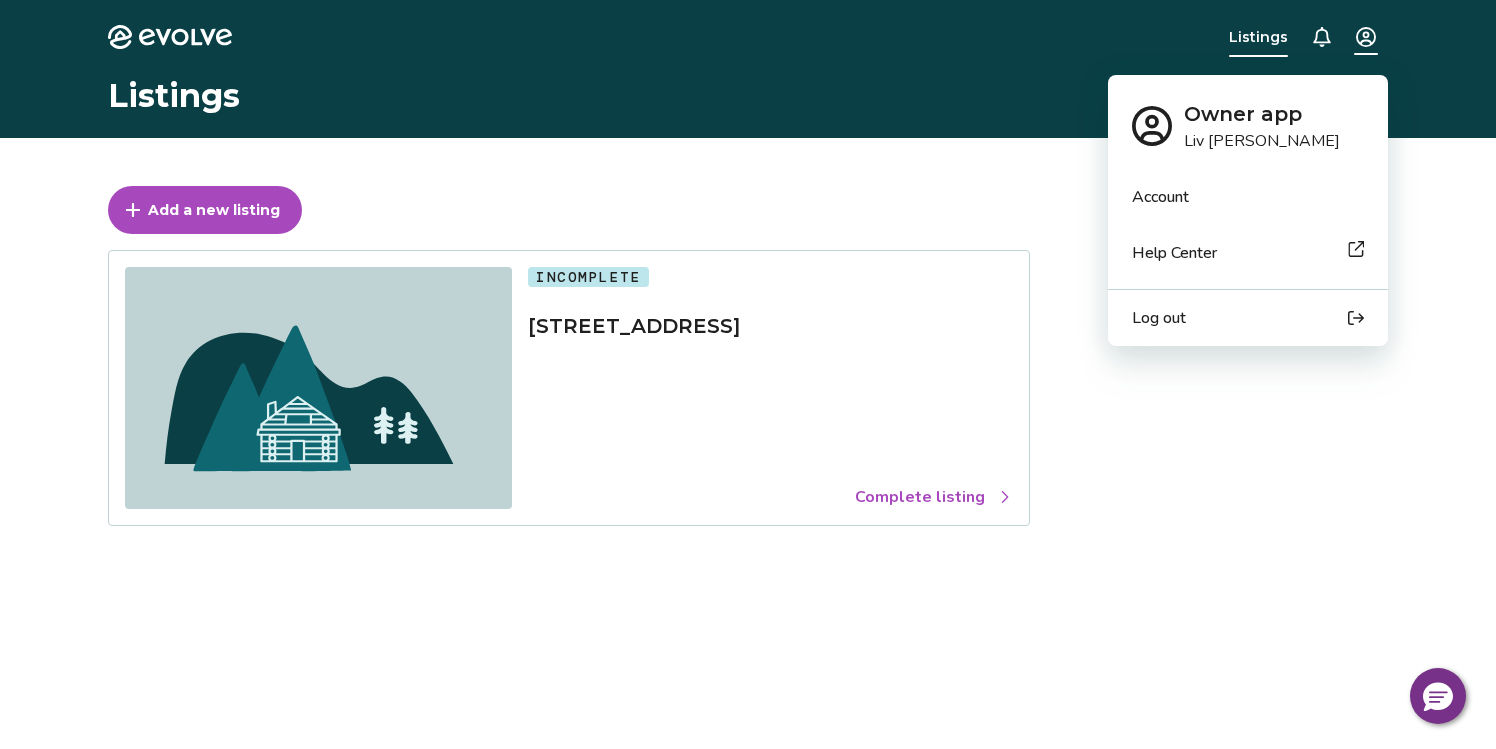 click on "Account" at bounding box center [1160, 197] 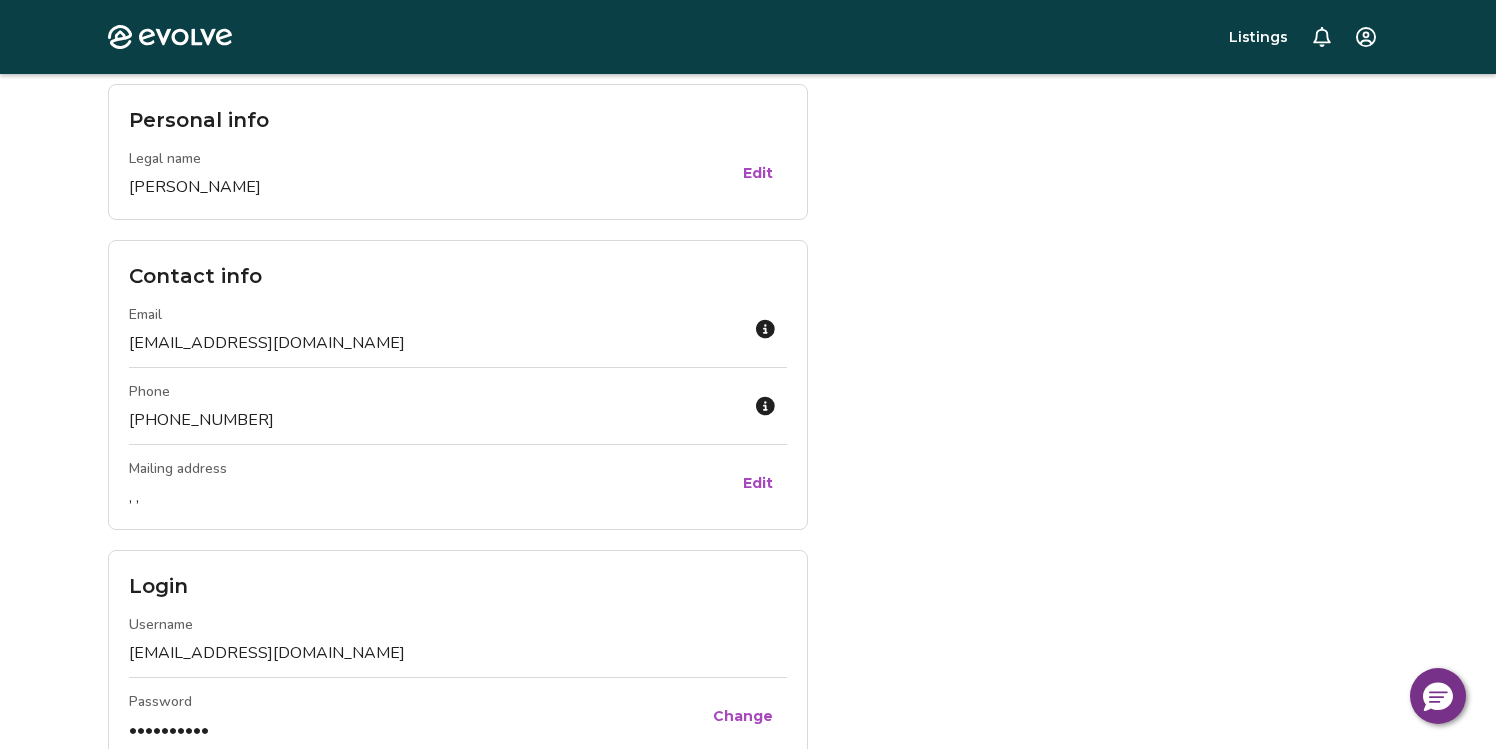 scroll, scrollTop: 81, scrollLeft: 0, axis: vertical 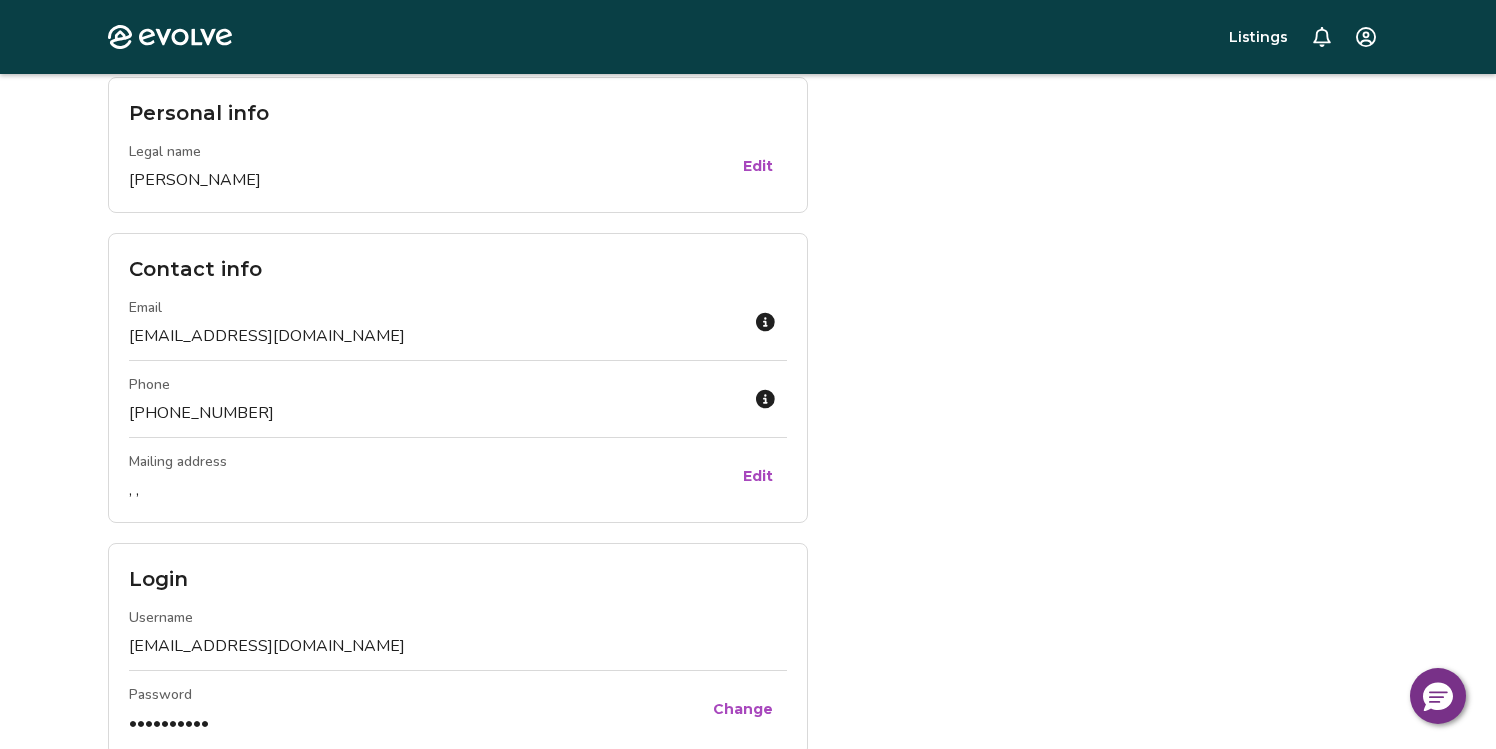click on "Edit" at bounding box center [758, 476] 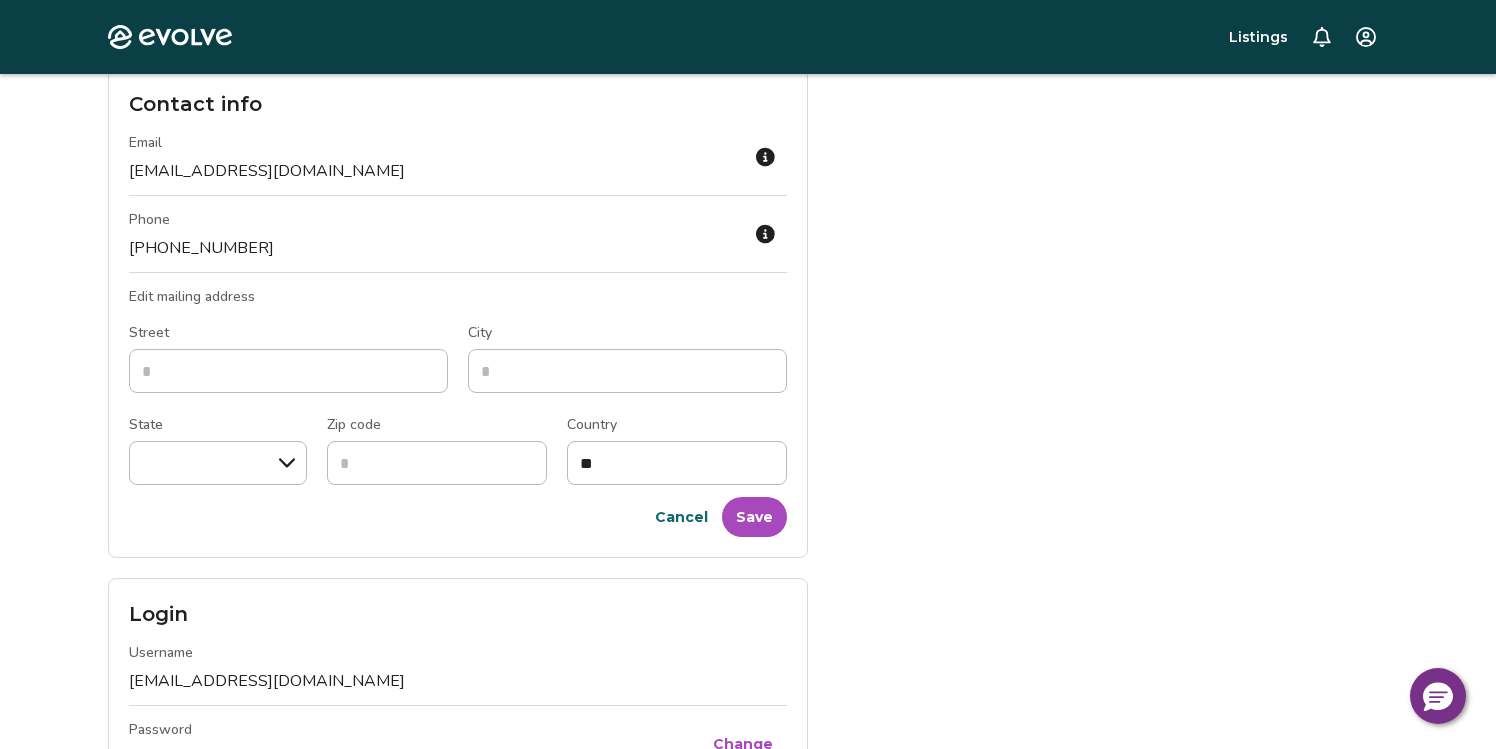 scroll, scrollTop: 254, scrollLeft: 0, axis: vertical 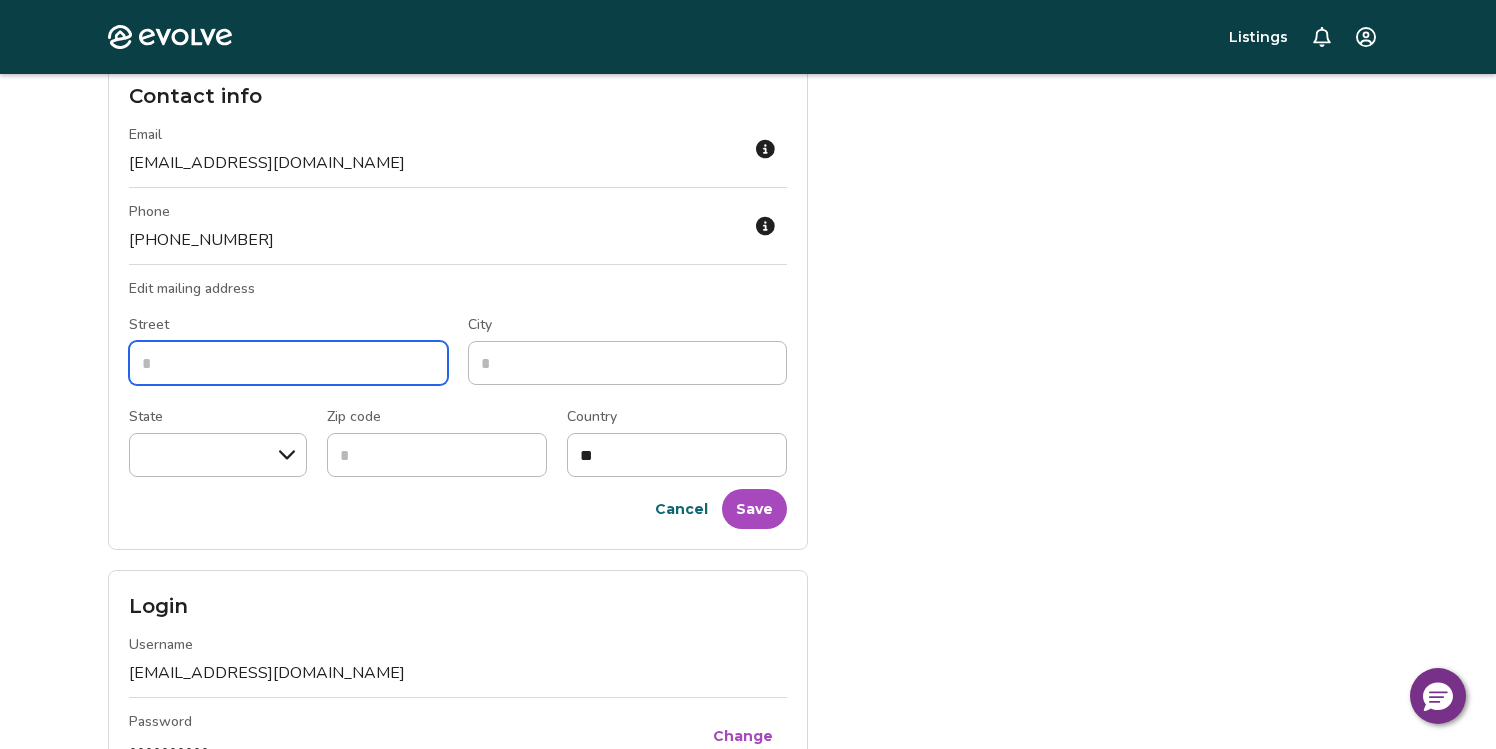 click on "Street" at bounding box center (288, 363) 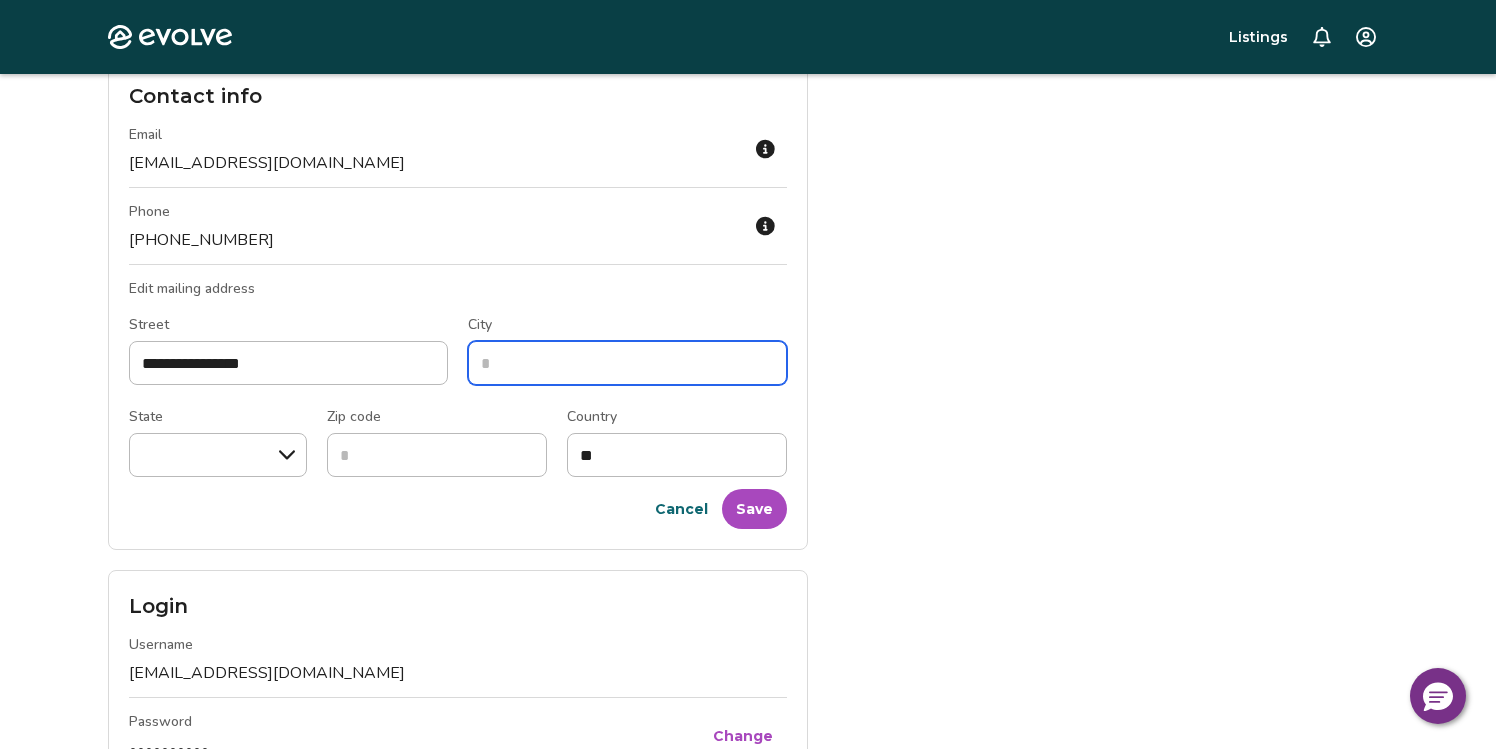 type on "********" 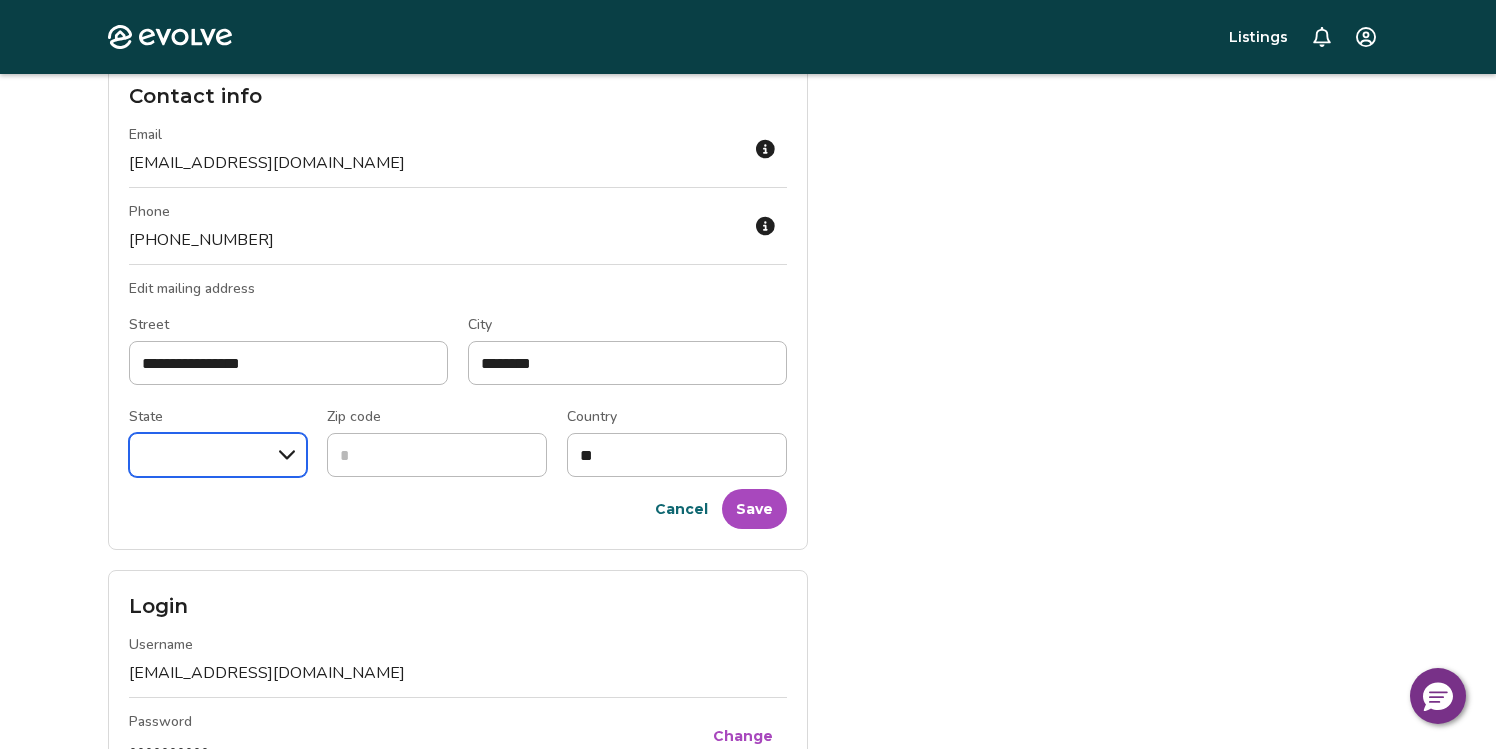 select on "*******" 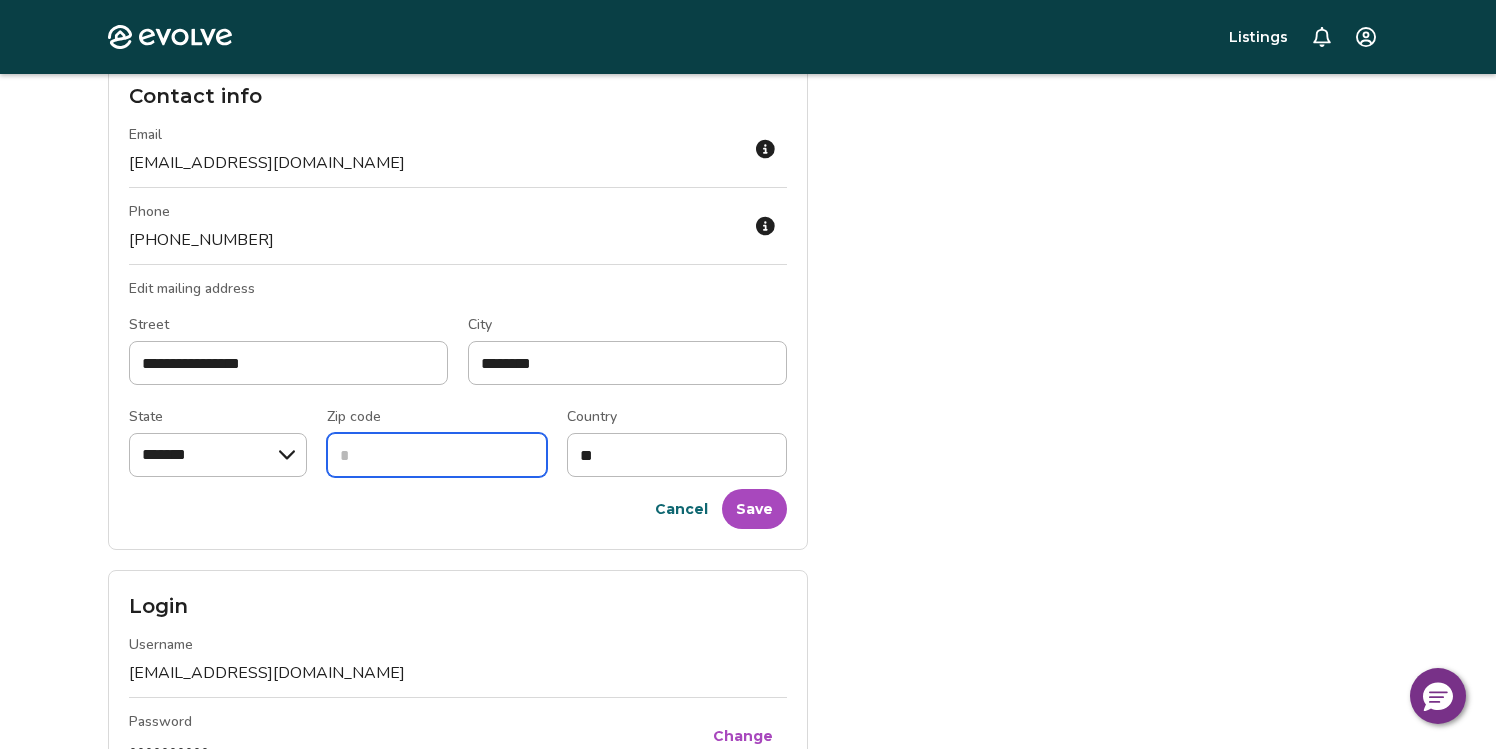 type on "*****" 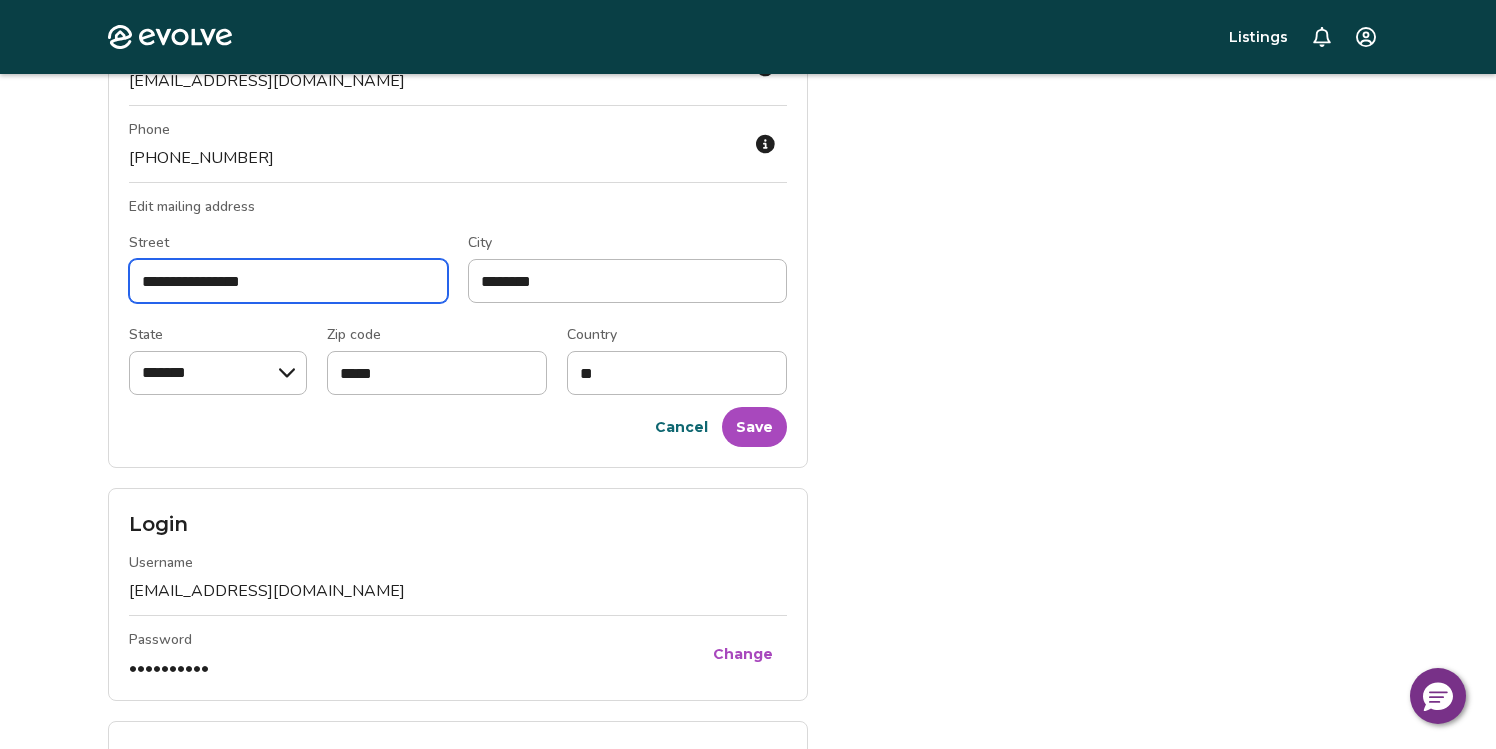 scroll, scrollTop: 339, scrollLeft: 0, axis: vertical 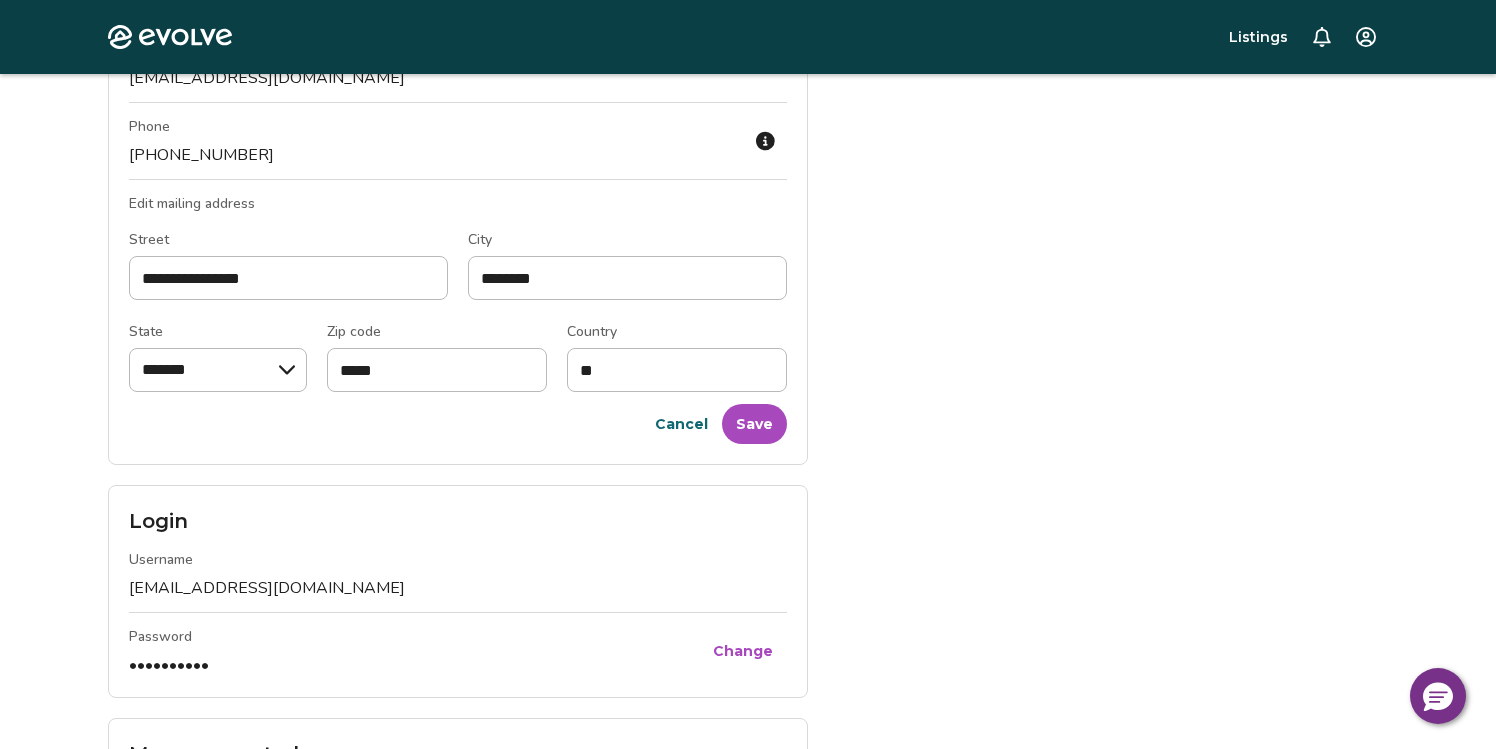 drag, startPoint x: 773, startPoint y: 425, endPoint x: 795, endPoint y: 424, distance: 22.022715 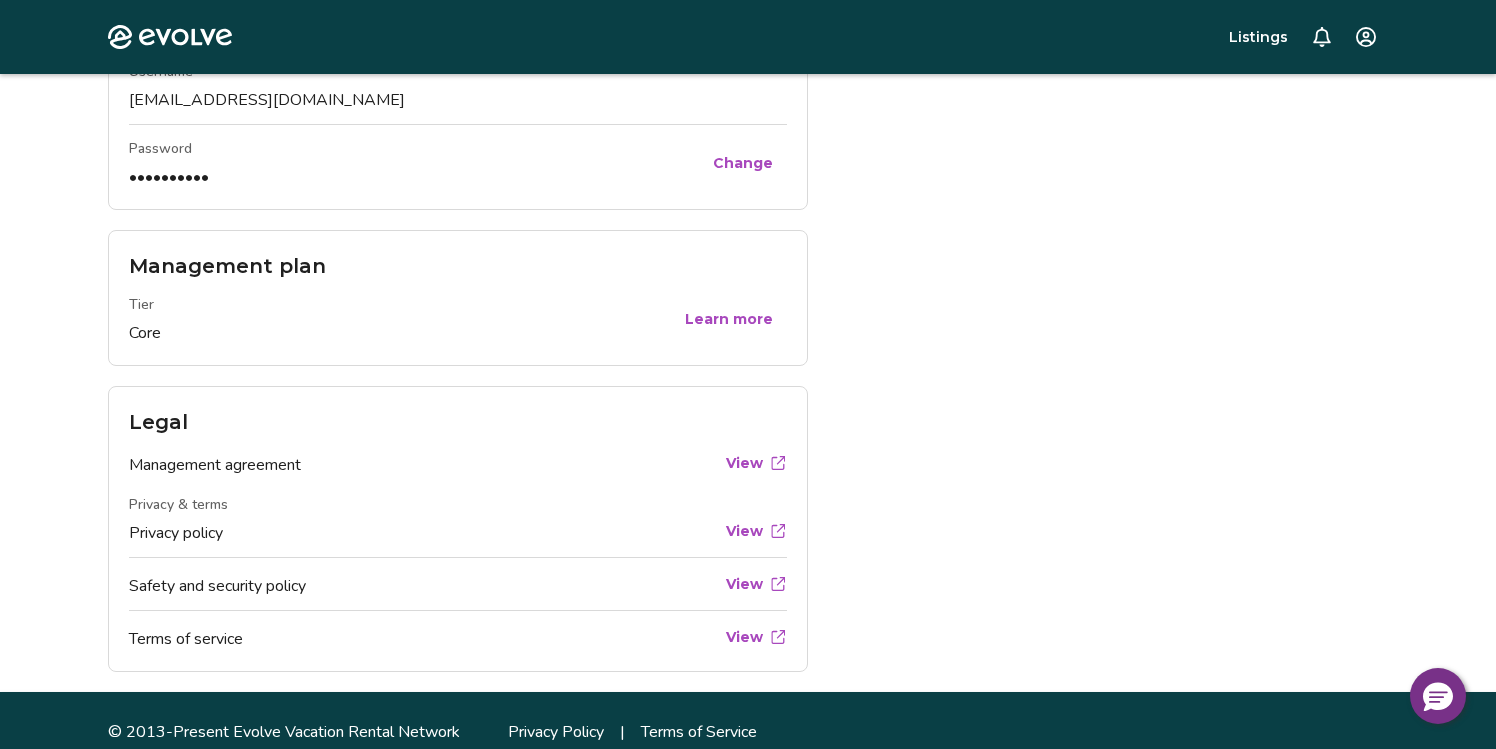scroll, scrollTop: 650, scrollLeft: 0, axis: vertical 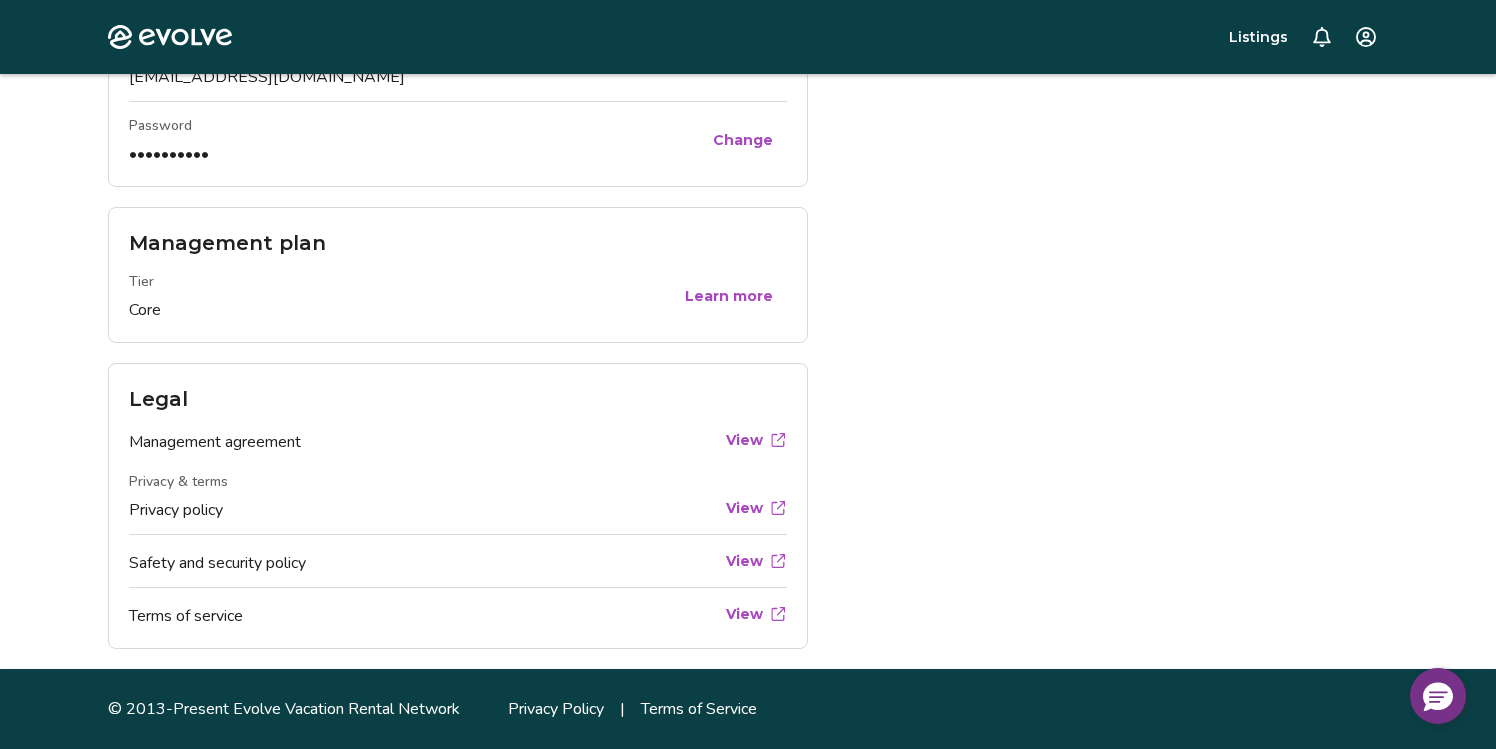 click on "View" at bounding box center [744, 440] 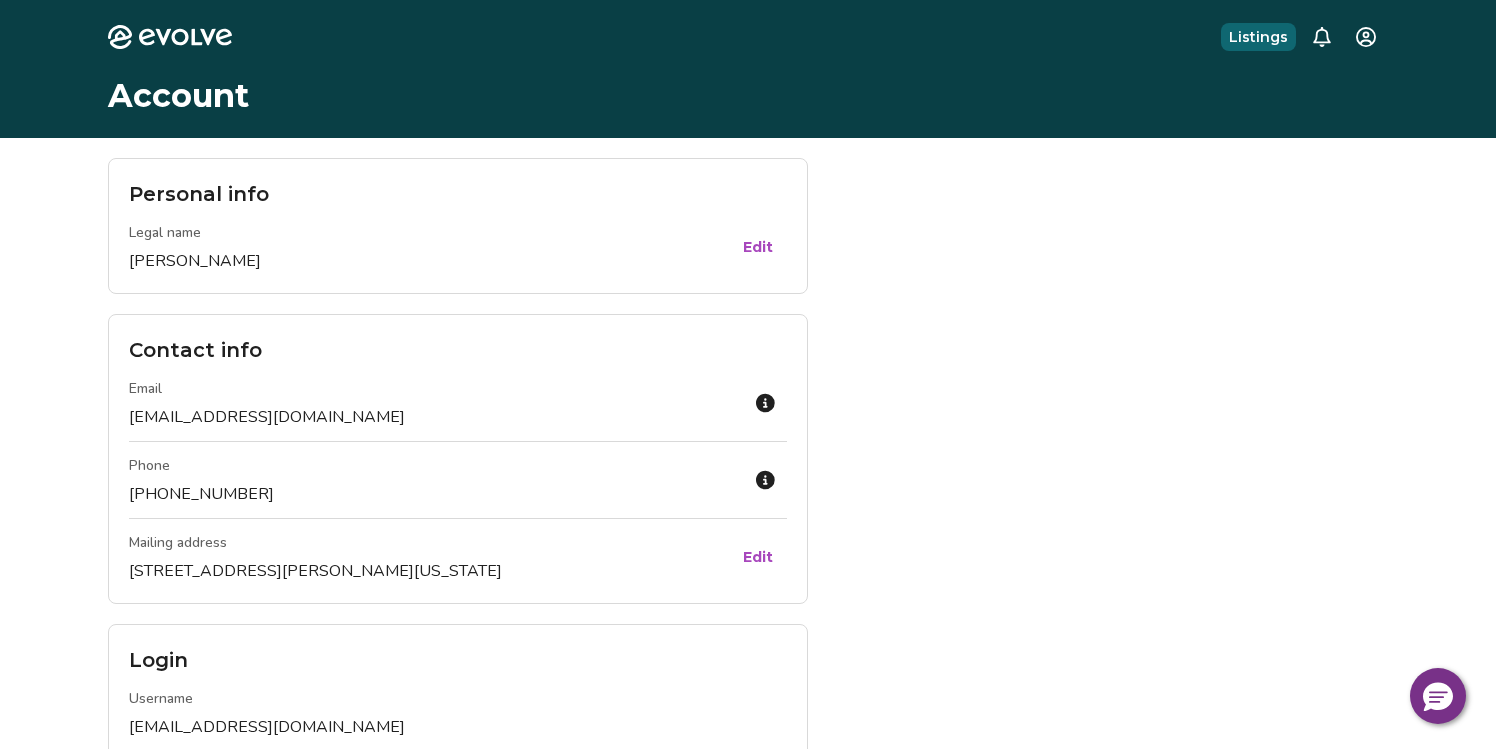 click on "Listings" at bounding box center [1258, 37] 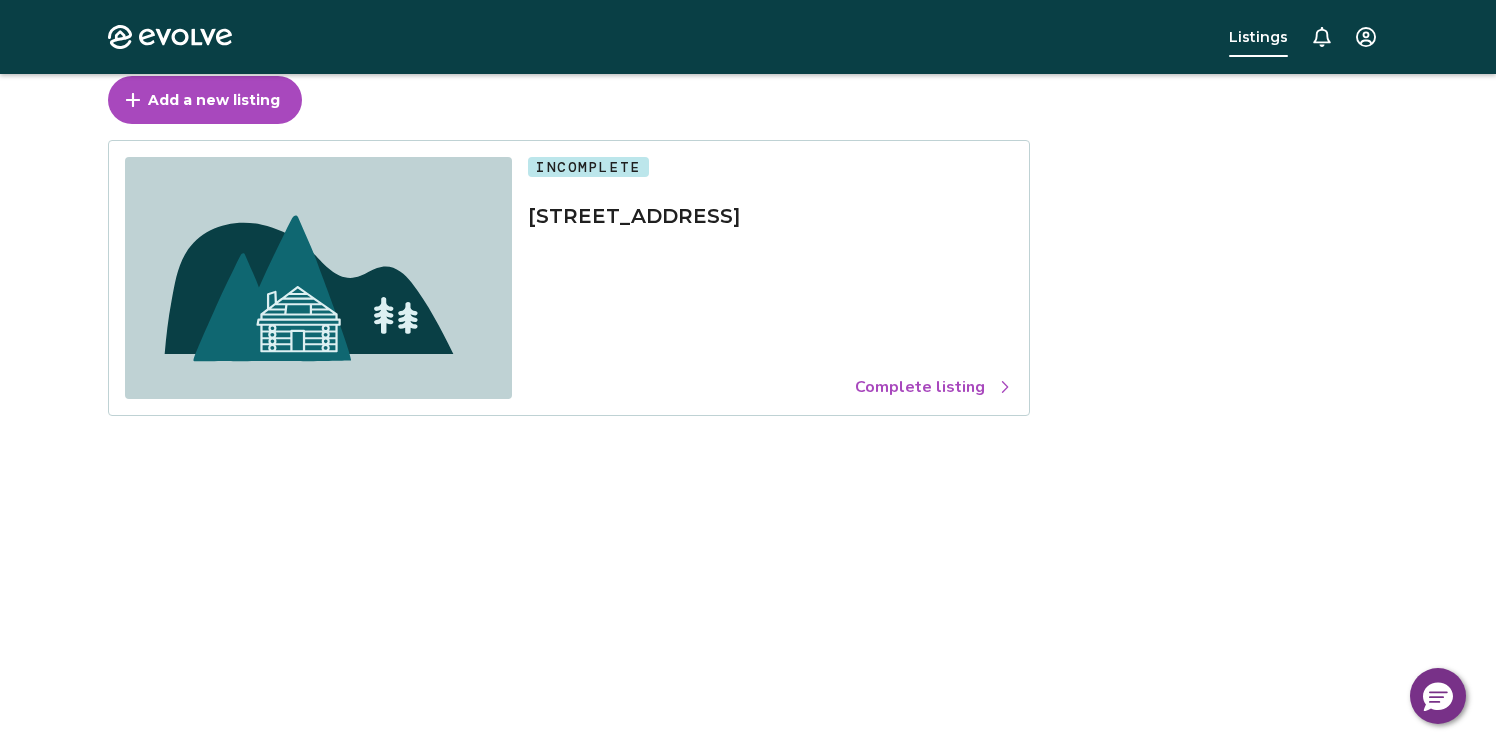 scroll, scrollTop: 100, scrollLeft: 0, axis: vertical 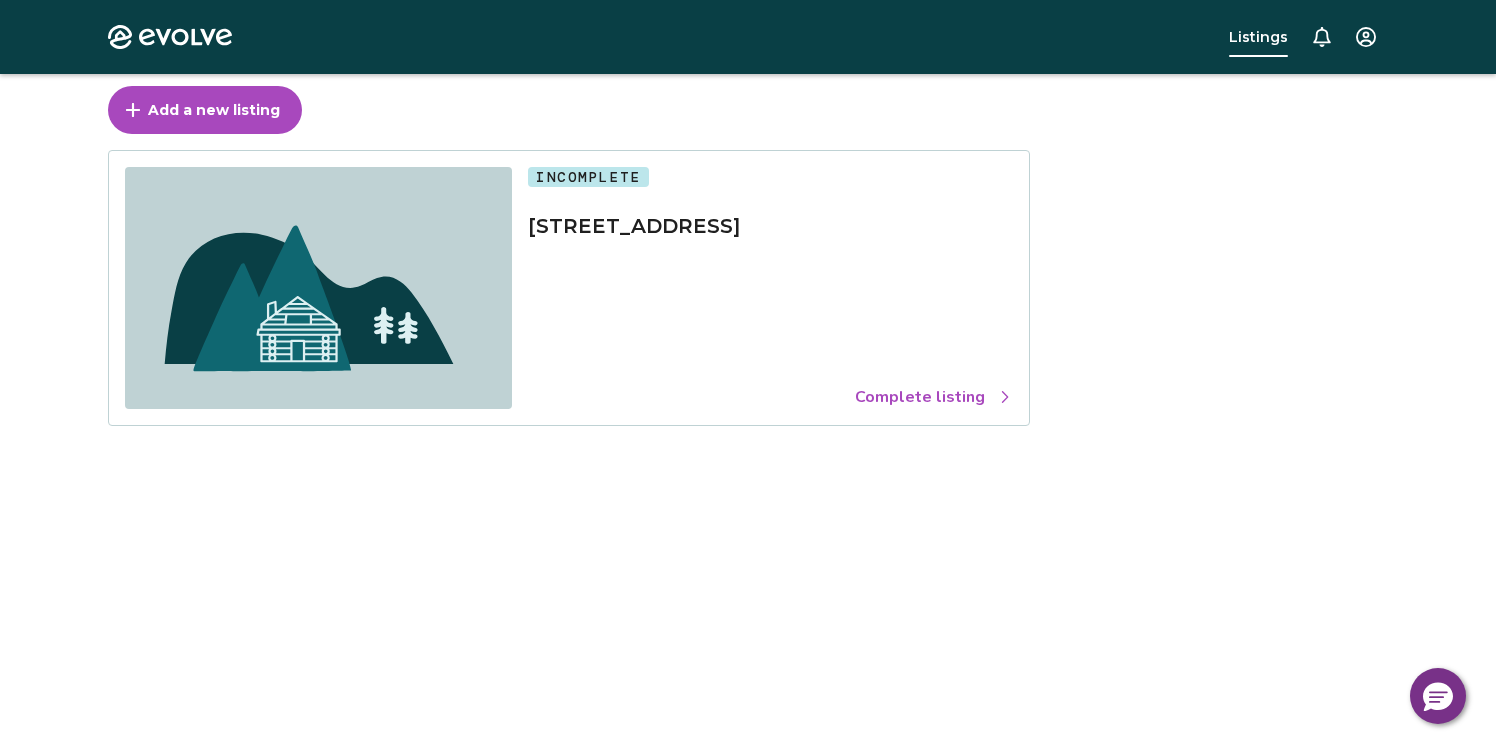 click 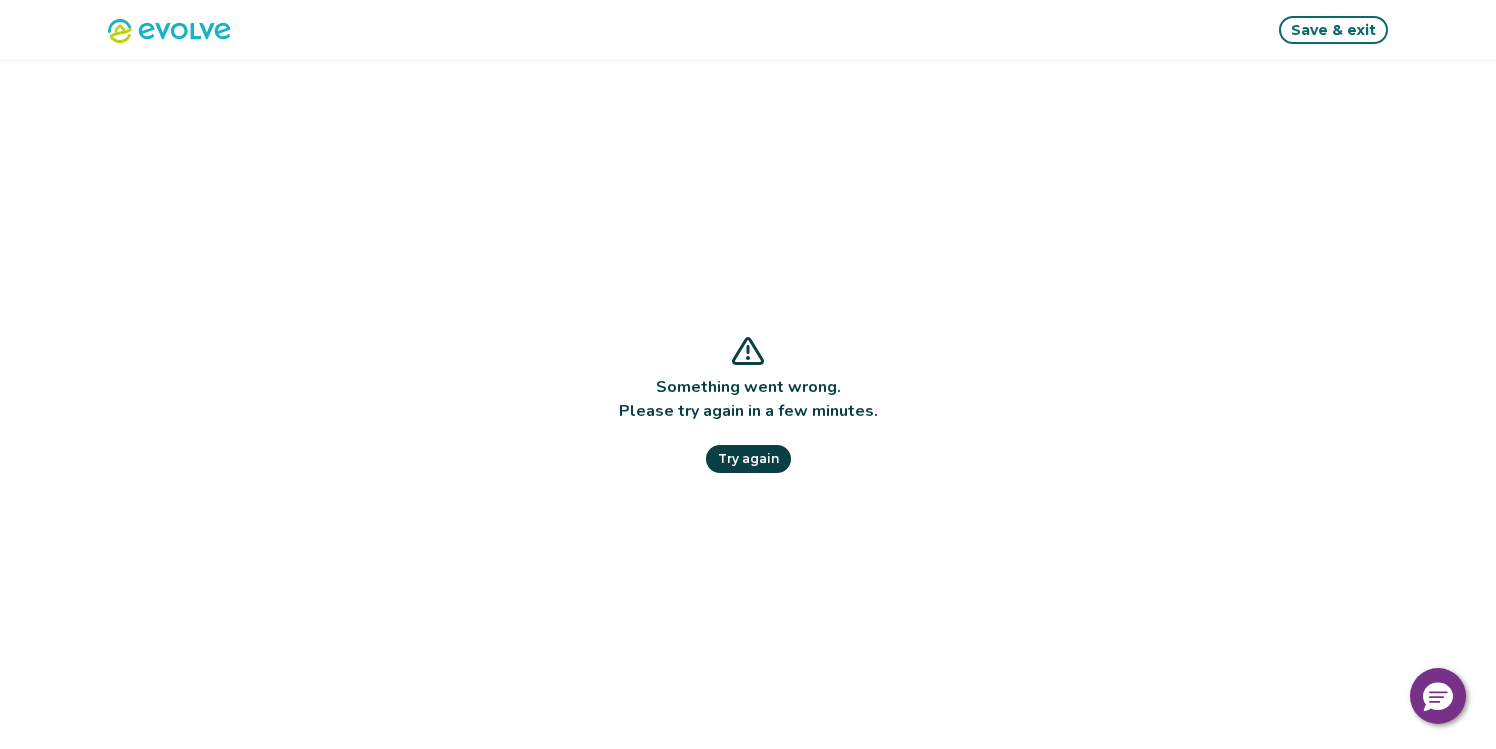 click on "Try again" at bounding box center [748, 459] 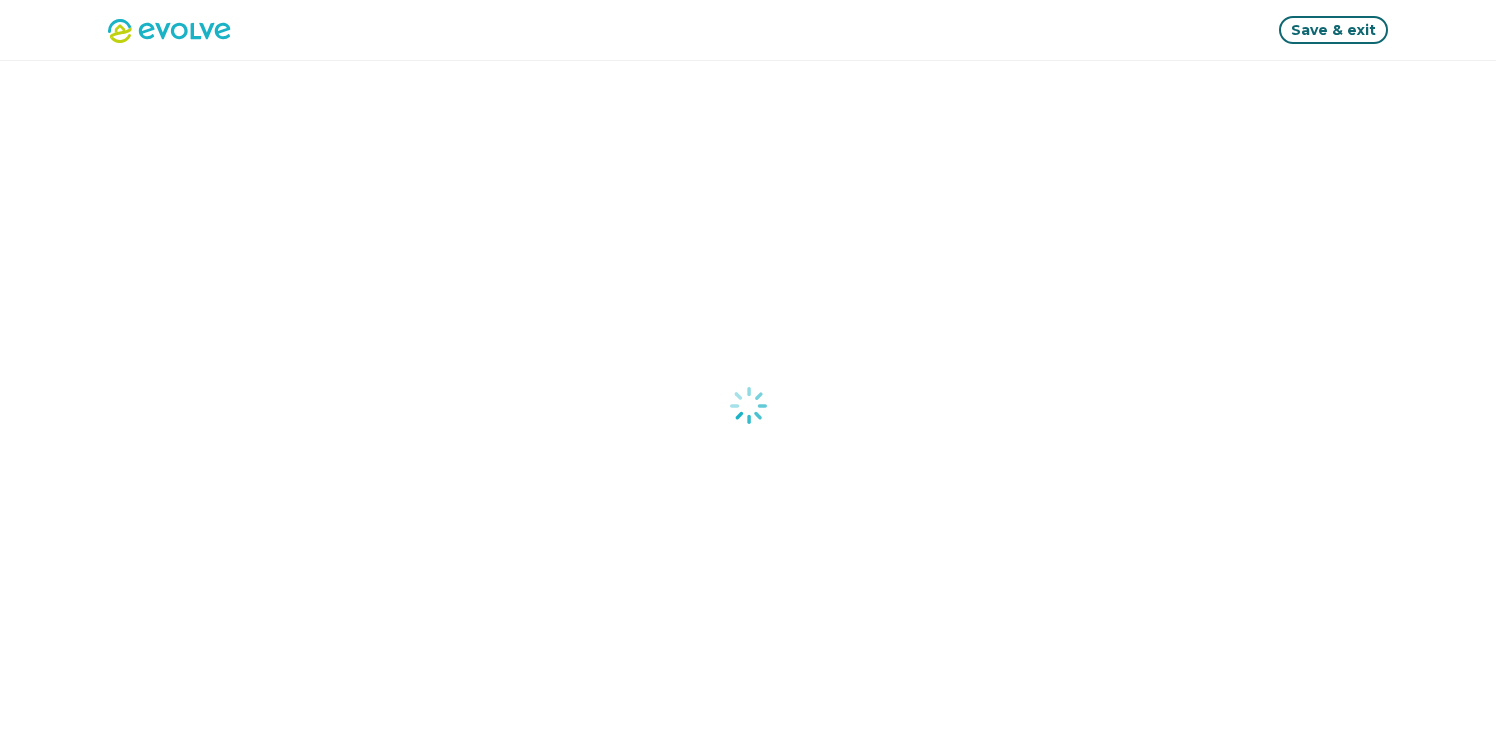 scroll, scrollTop: 0, scrollLeft: 0, axis: both 